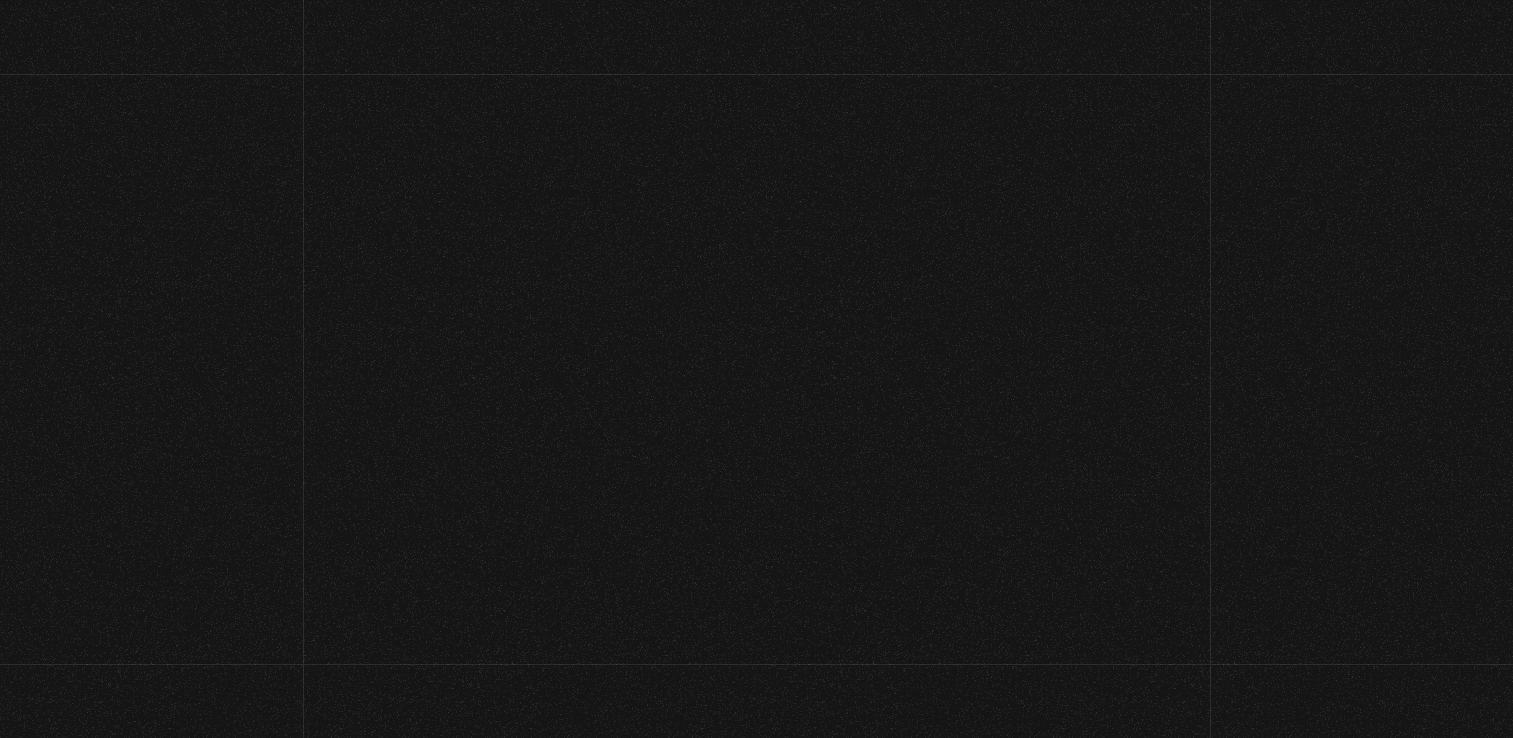 scroll, scrollTop: 0, scrollLeft: 0, axis: both 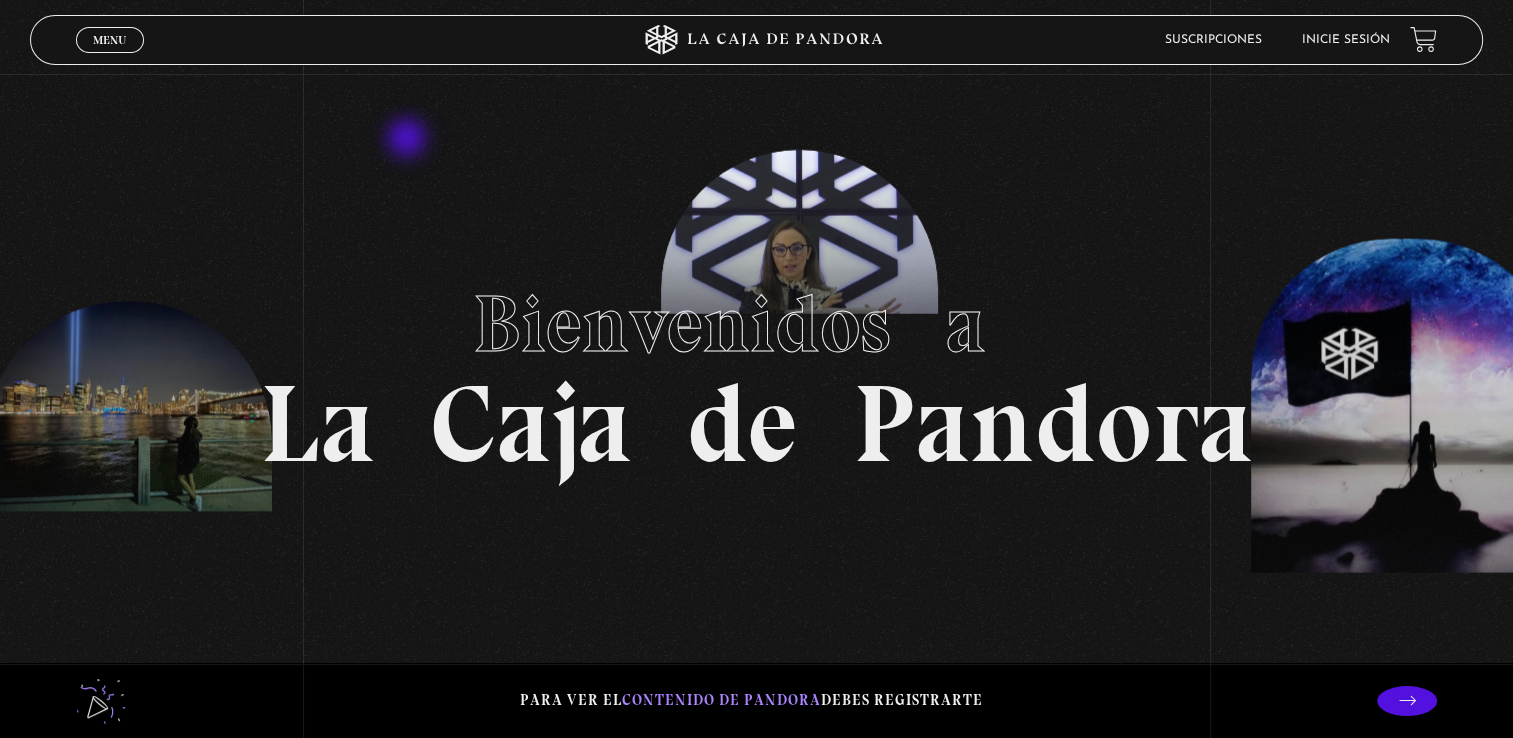 click on "Bienvenidos a    La Caja de Pandora" at bounding box center (756, 369) 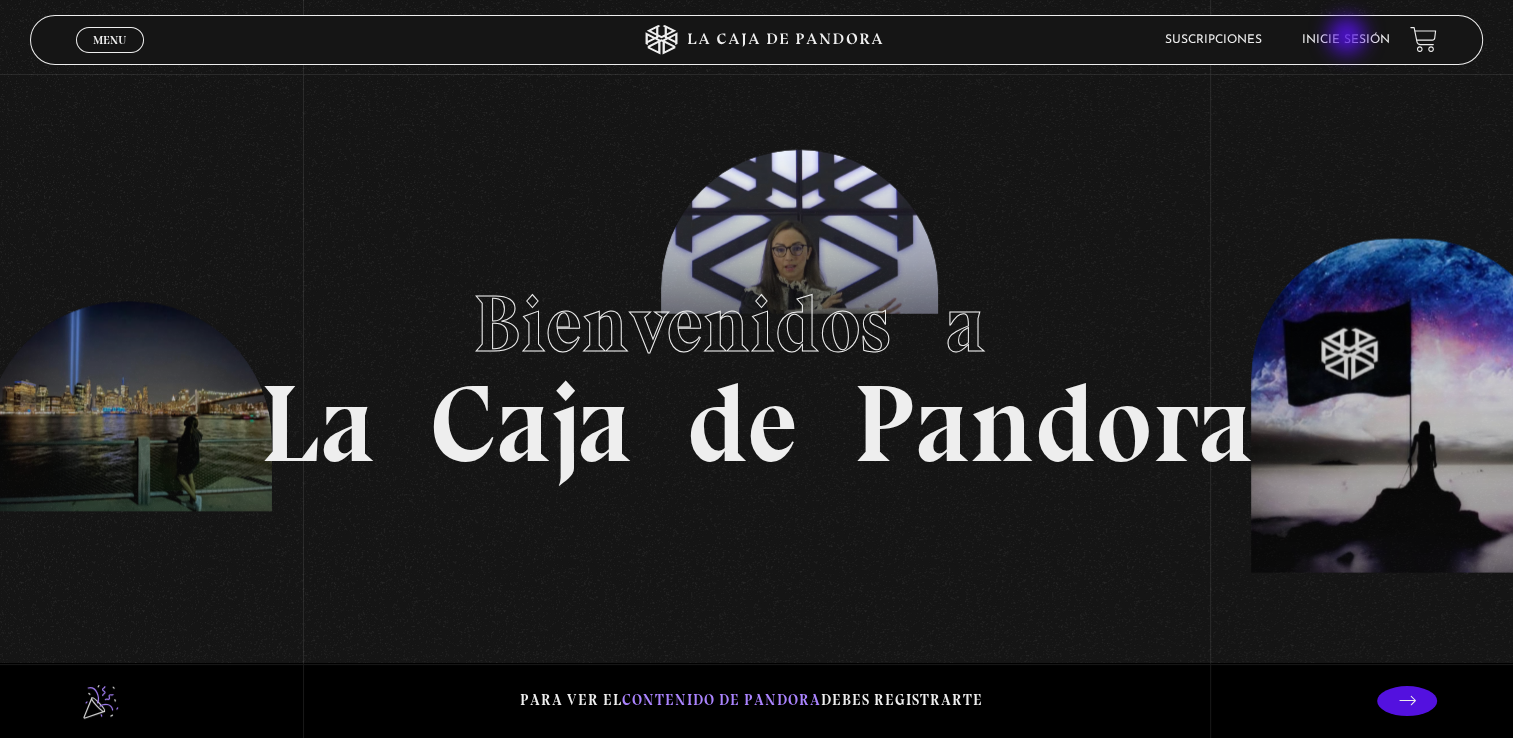 click on "Inicie sesión" at bounding box center (1346, 40) 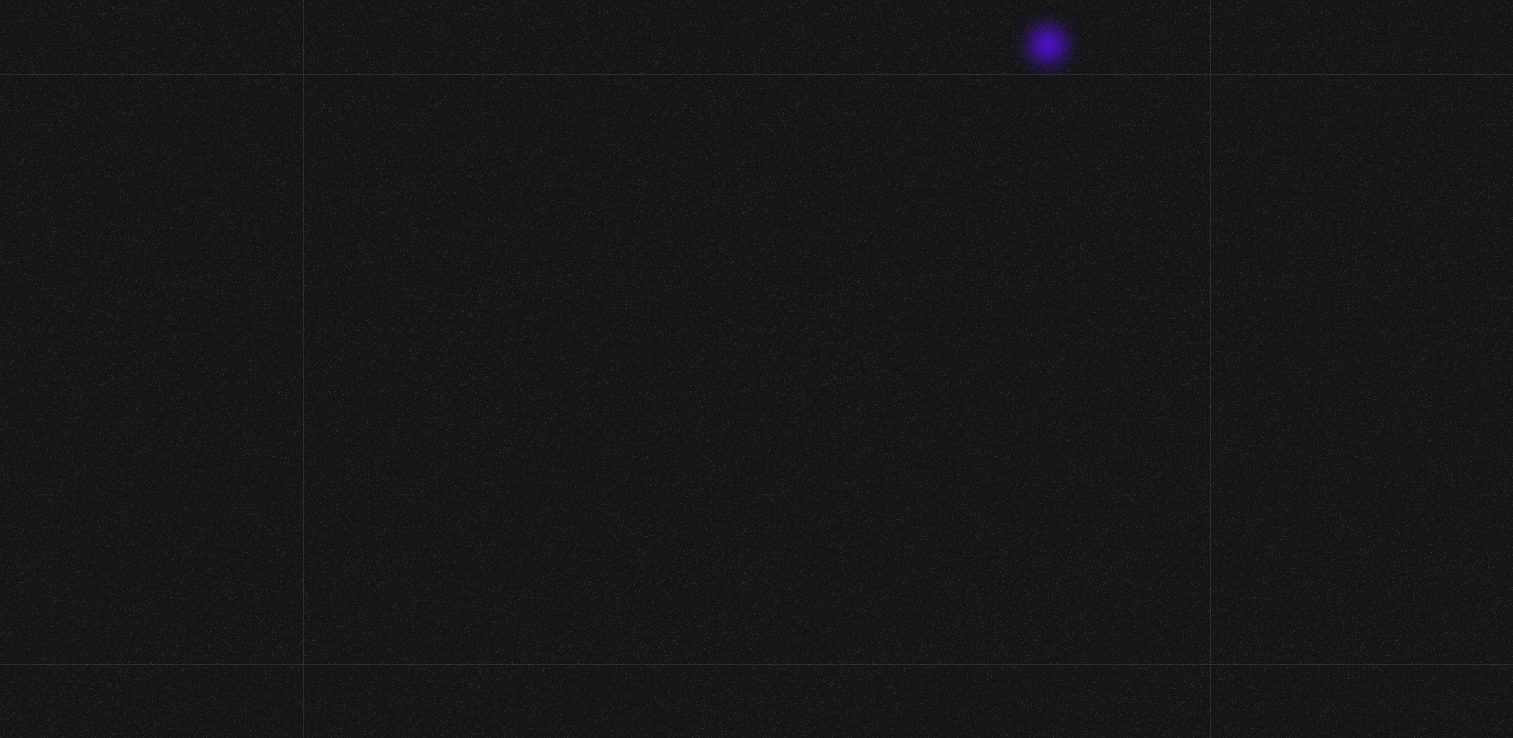 scroll, scrollTop: 0, scrollLeft: 0, axis: both 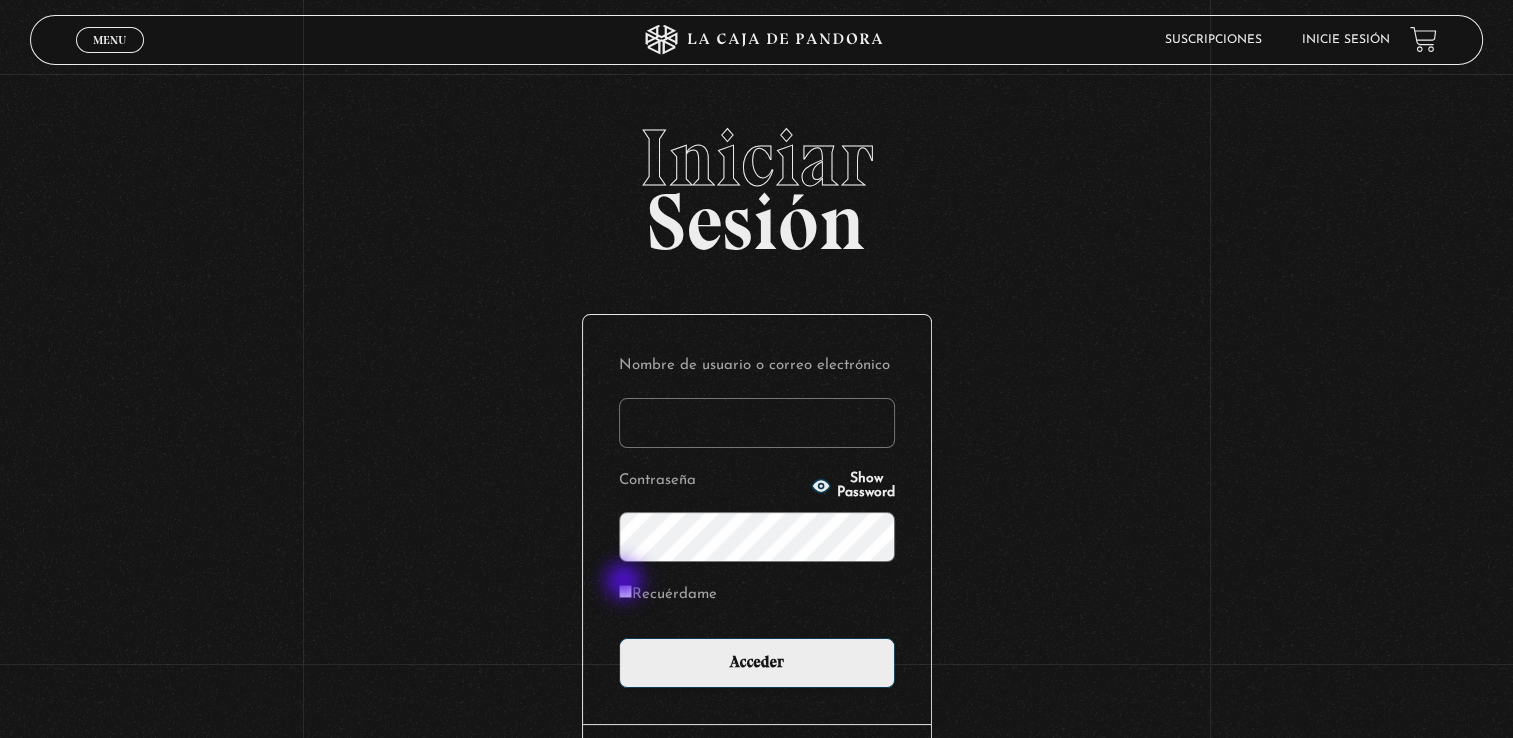 type on "mcisne" 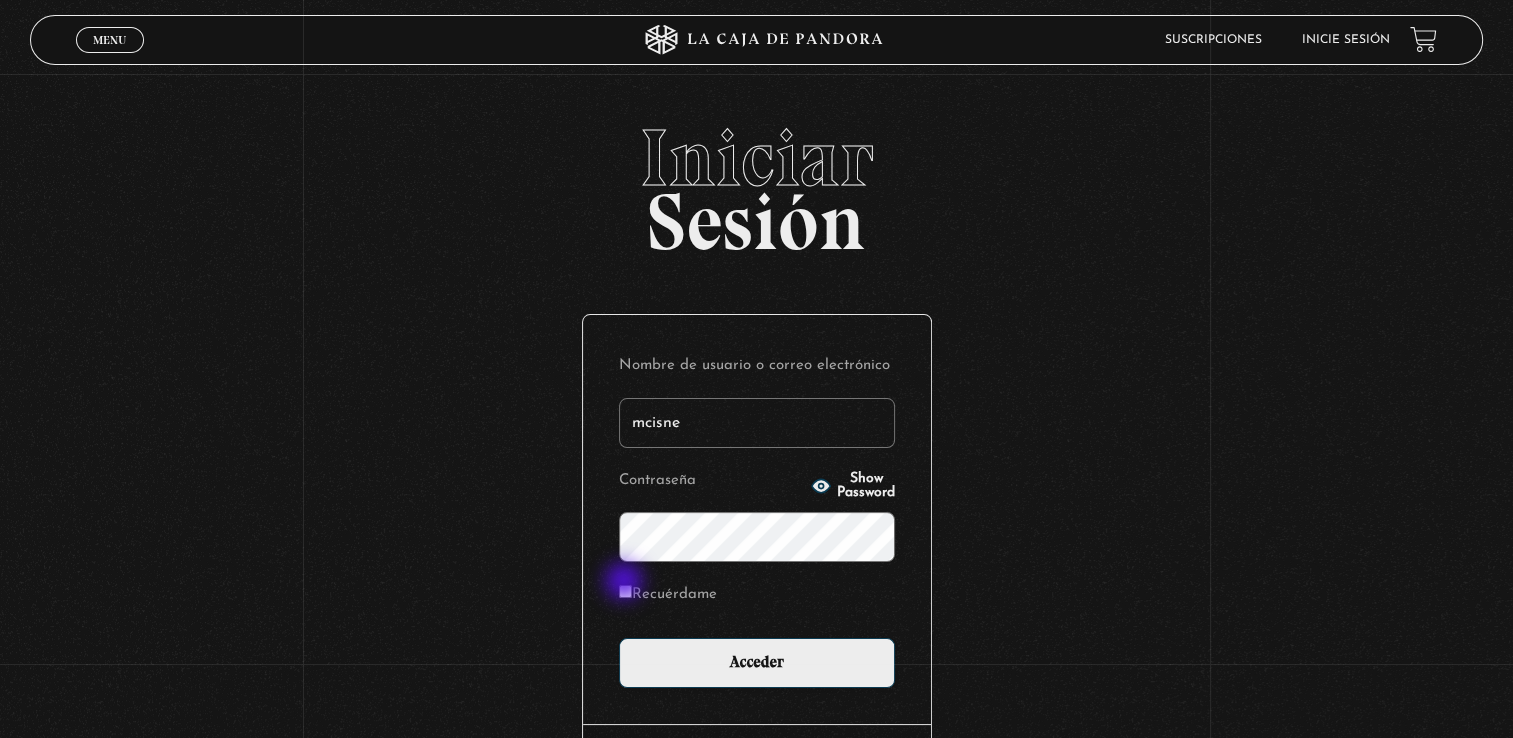 click on "Recuérdame" at bounding box center [668, 595] 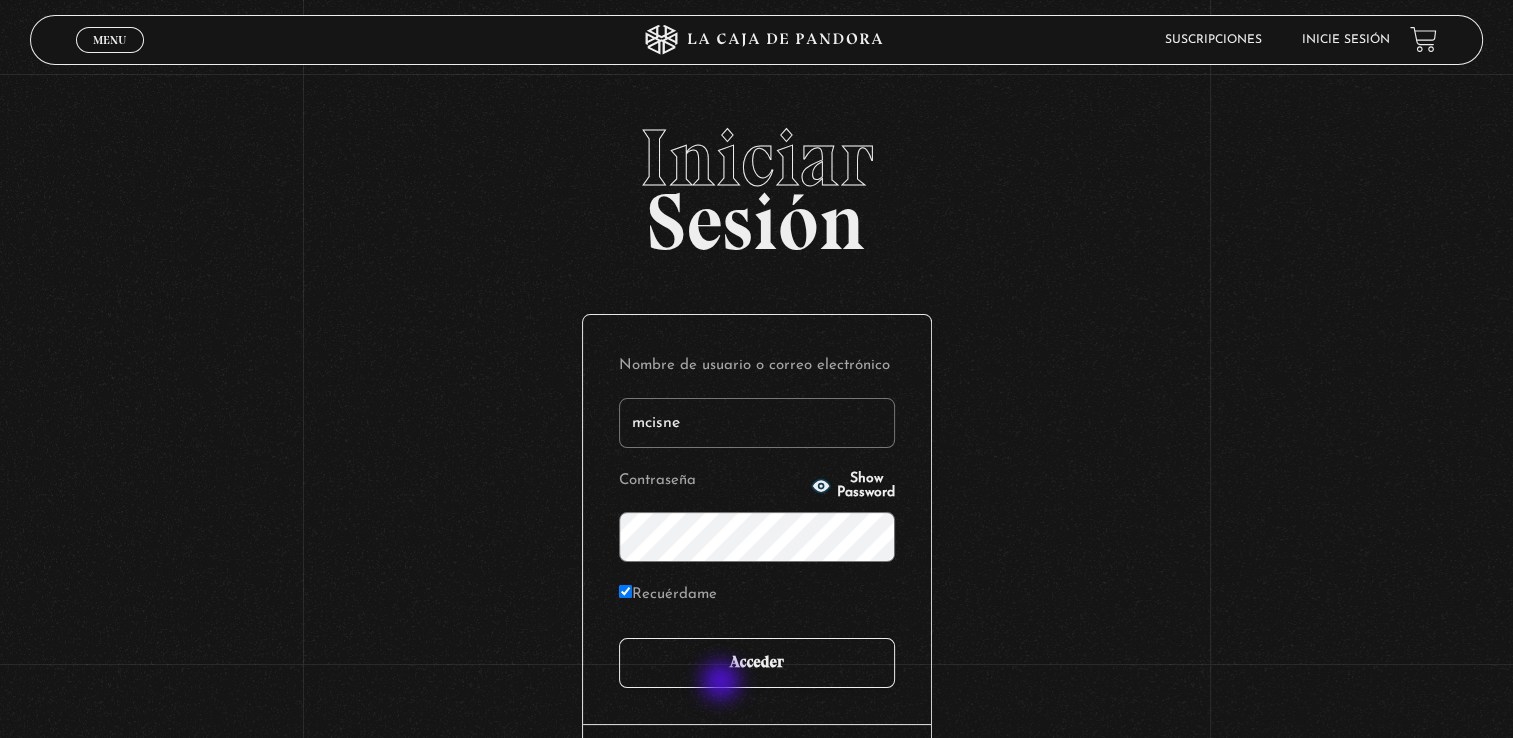click on "Acceder" at bounding box center (757, 663) 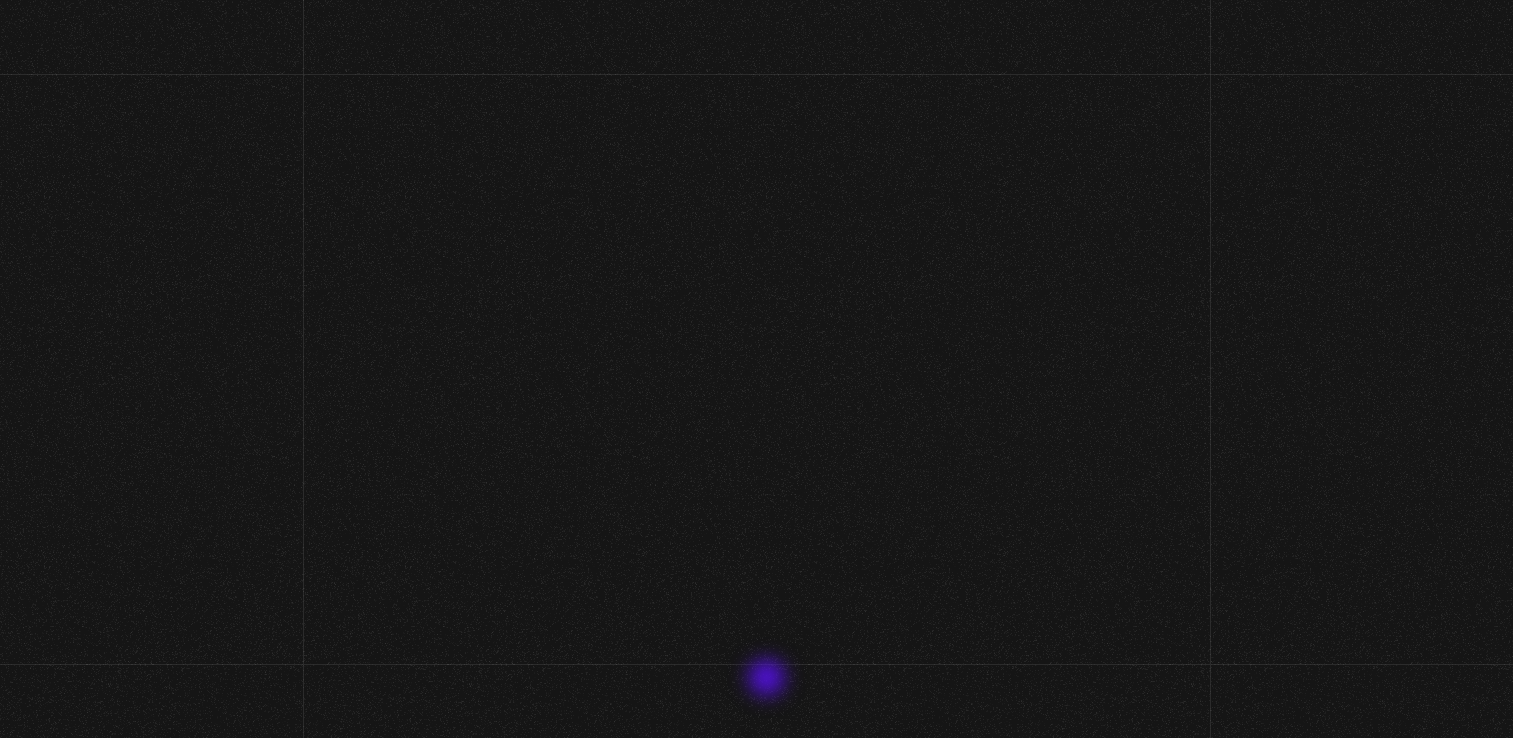 scroll, scrollTop: 0, scrollLeft: 0, axis: both 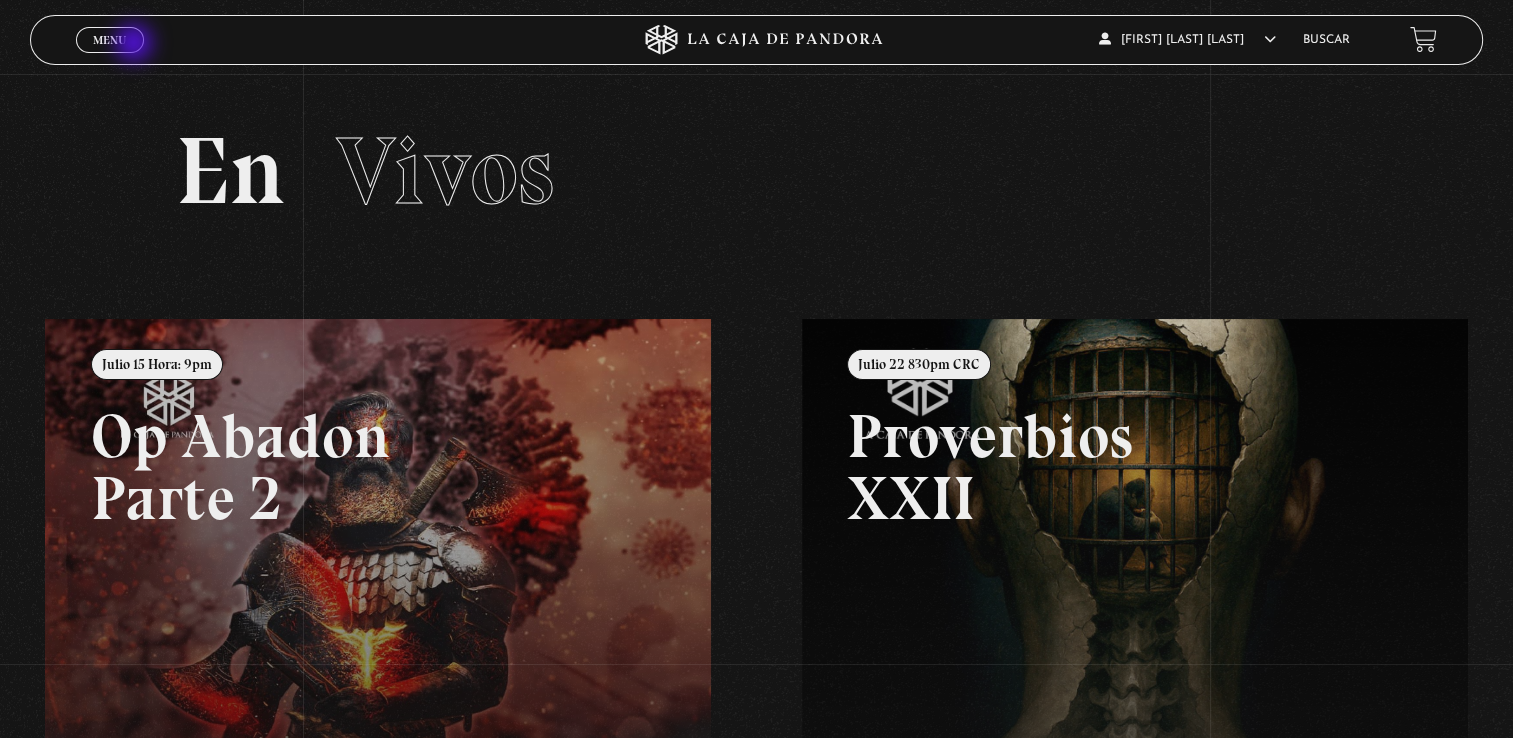 click on "Menu Cerrar" at bounding box center [110, 40] 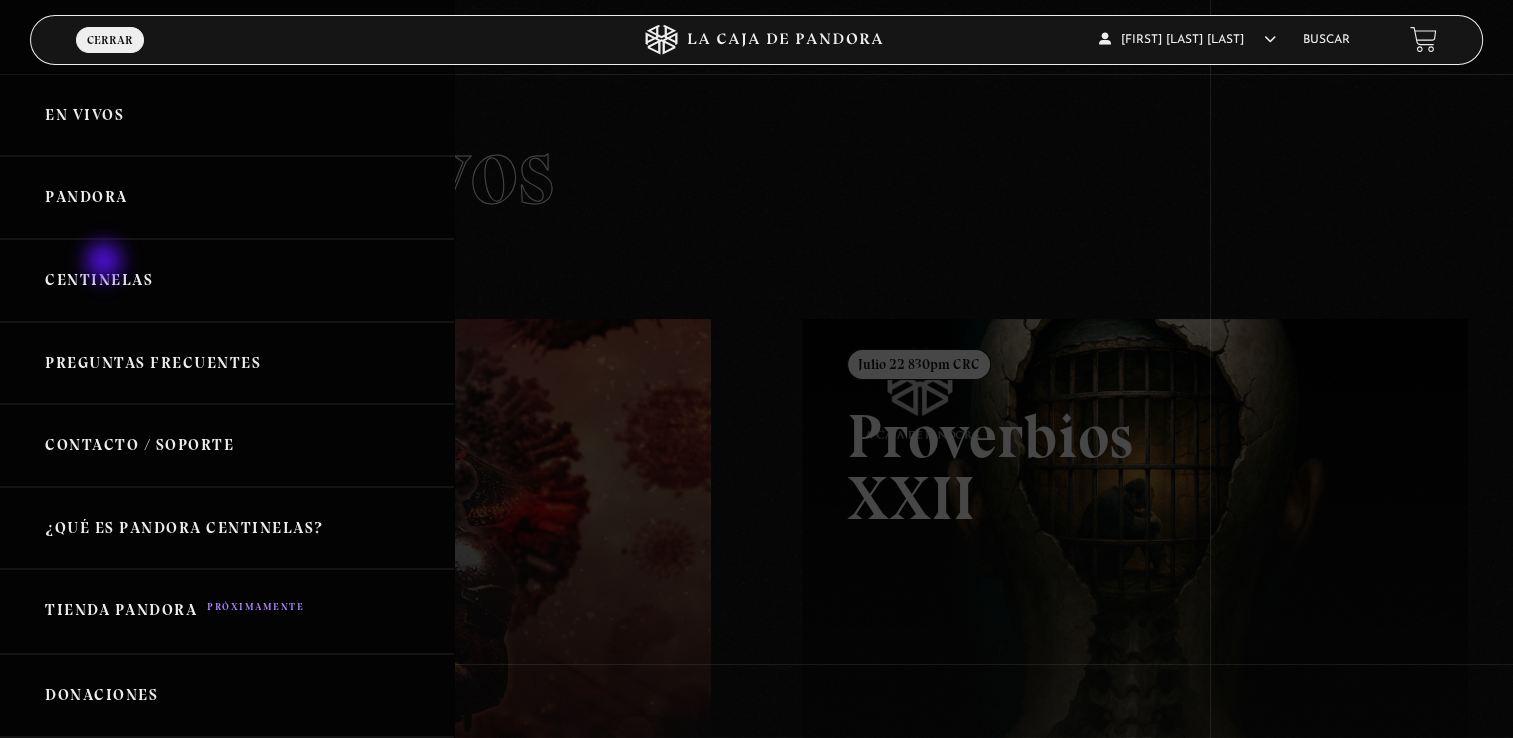 click on "Centinelas" at bounding box center (227, 280) 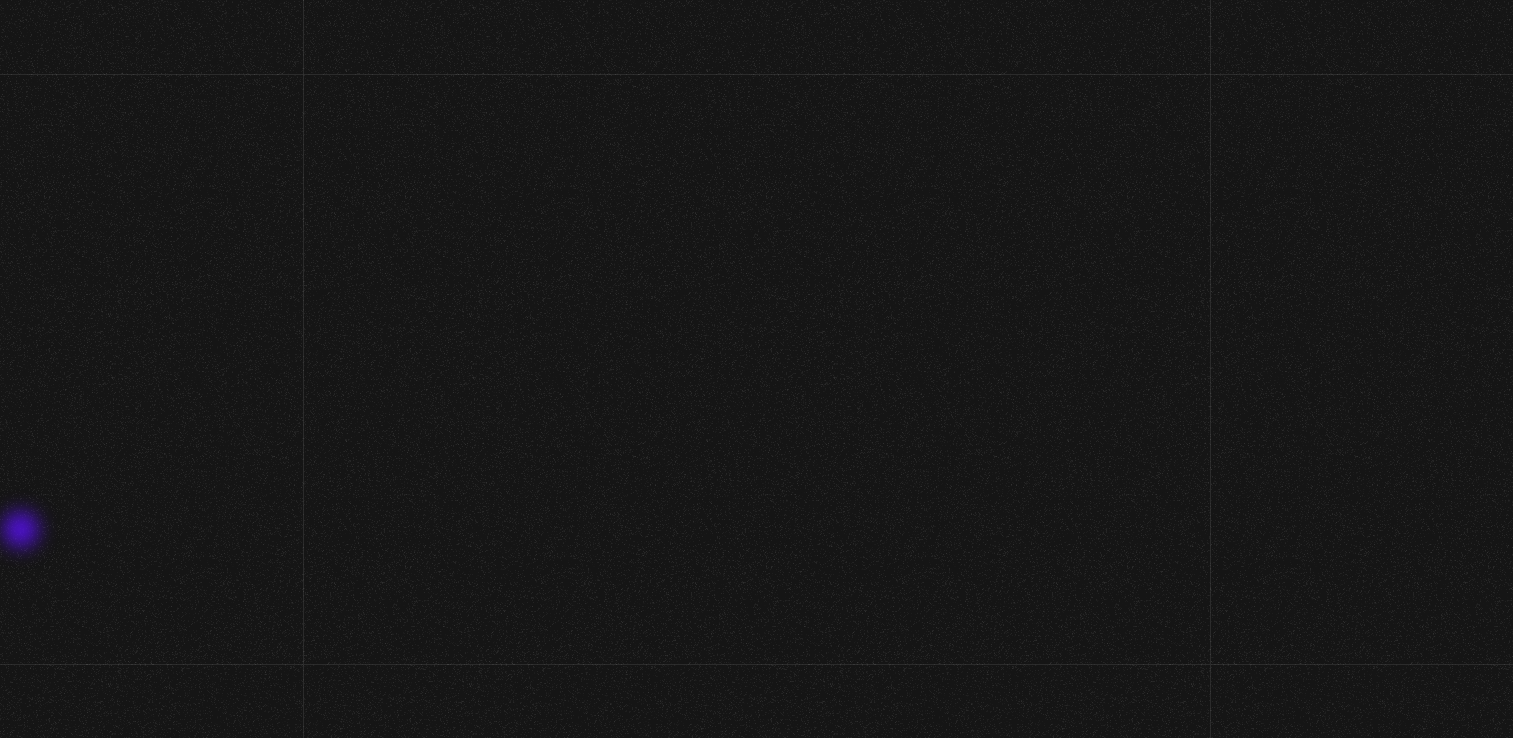 scroll, scrollTop: 0, scrollLeft: 0, axis: both 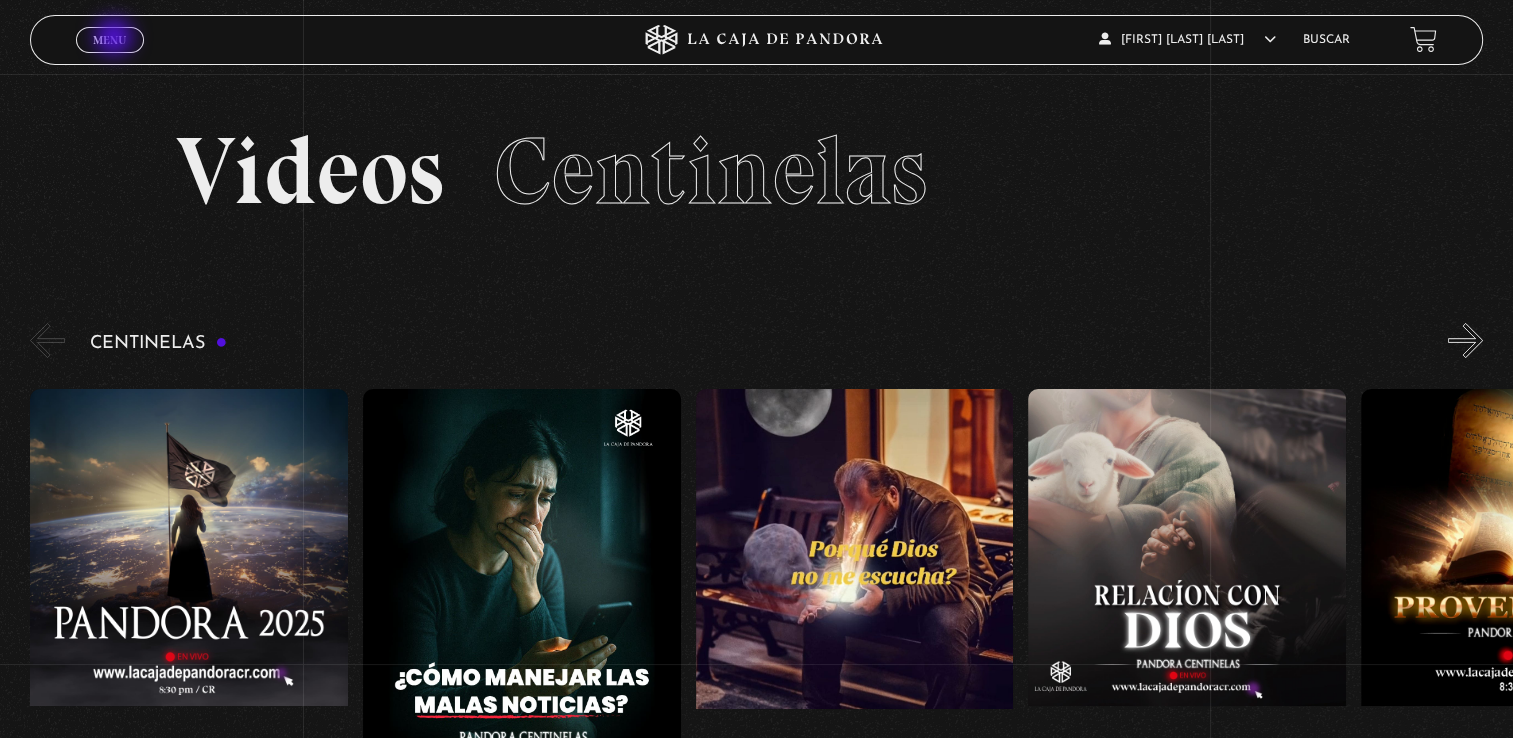 click on "Menu" at bounding box center (109, 40) 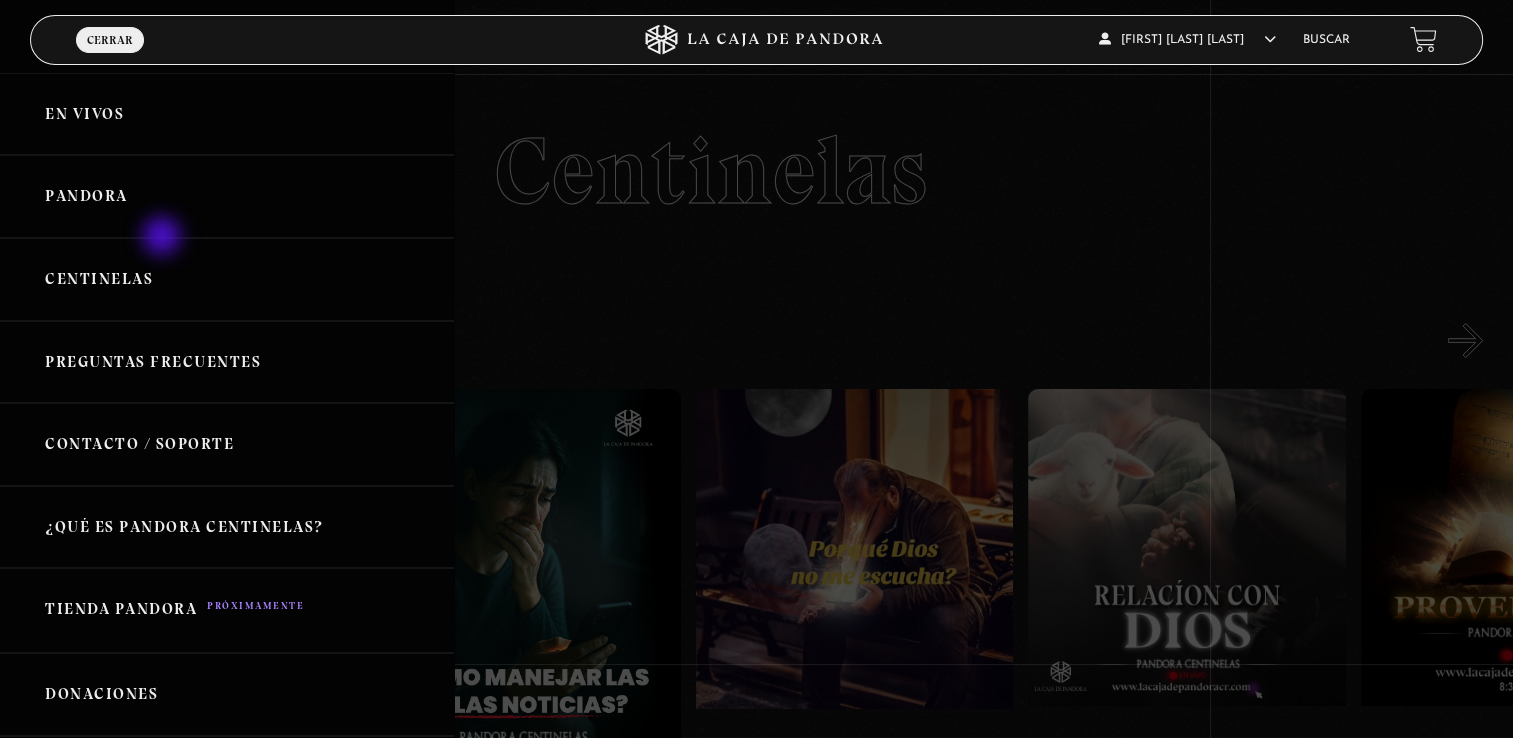 scroll, scrollTop: 0, scrollLeft: 0, axis: both 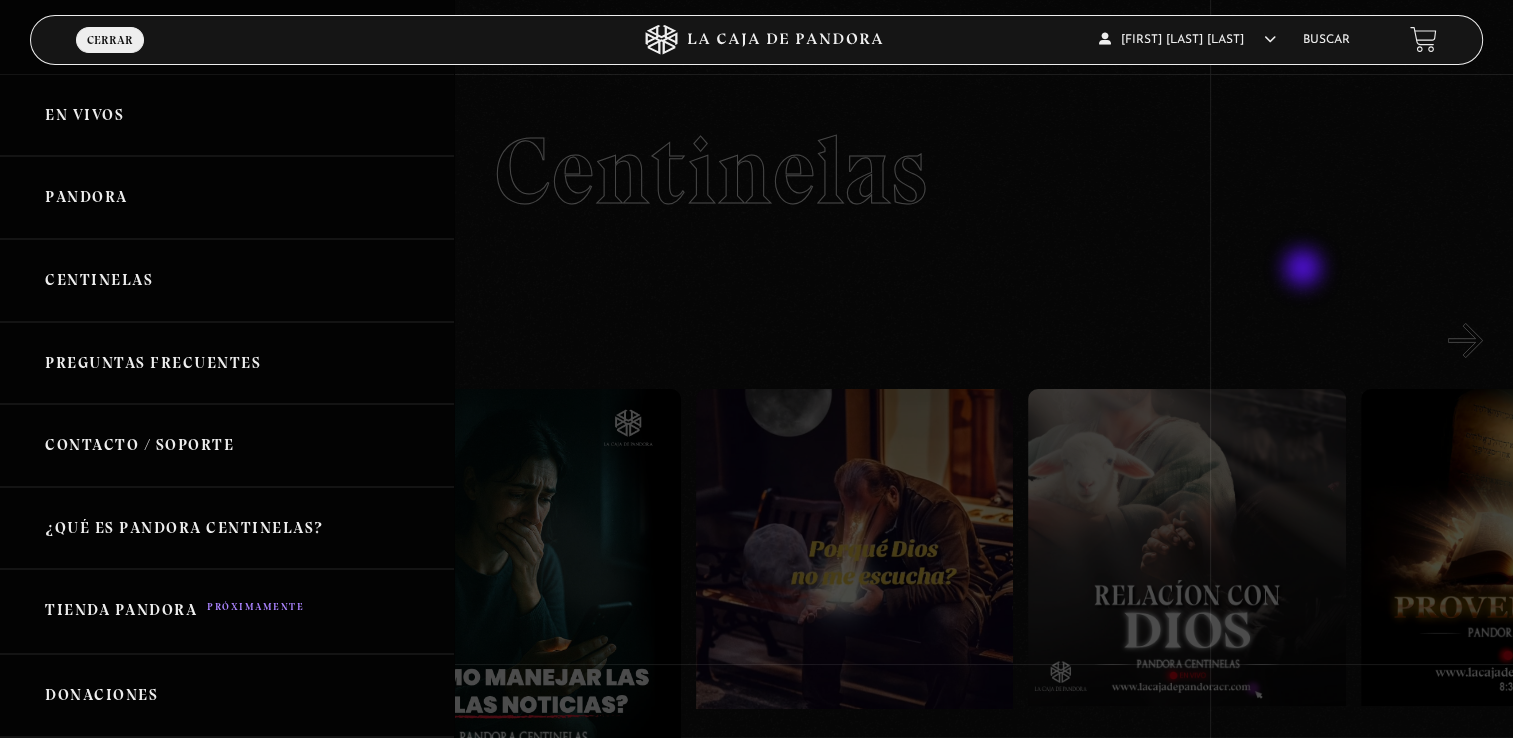 click at bounding box center [756, 369] 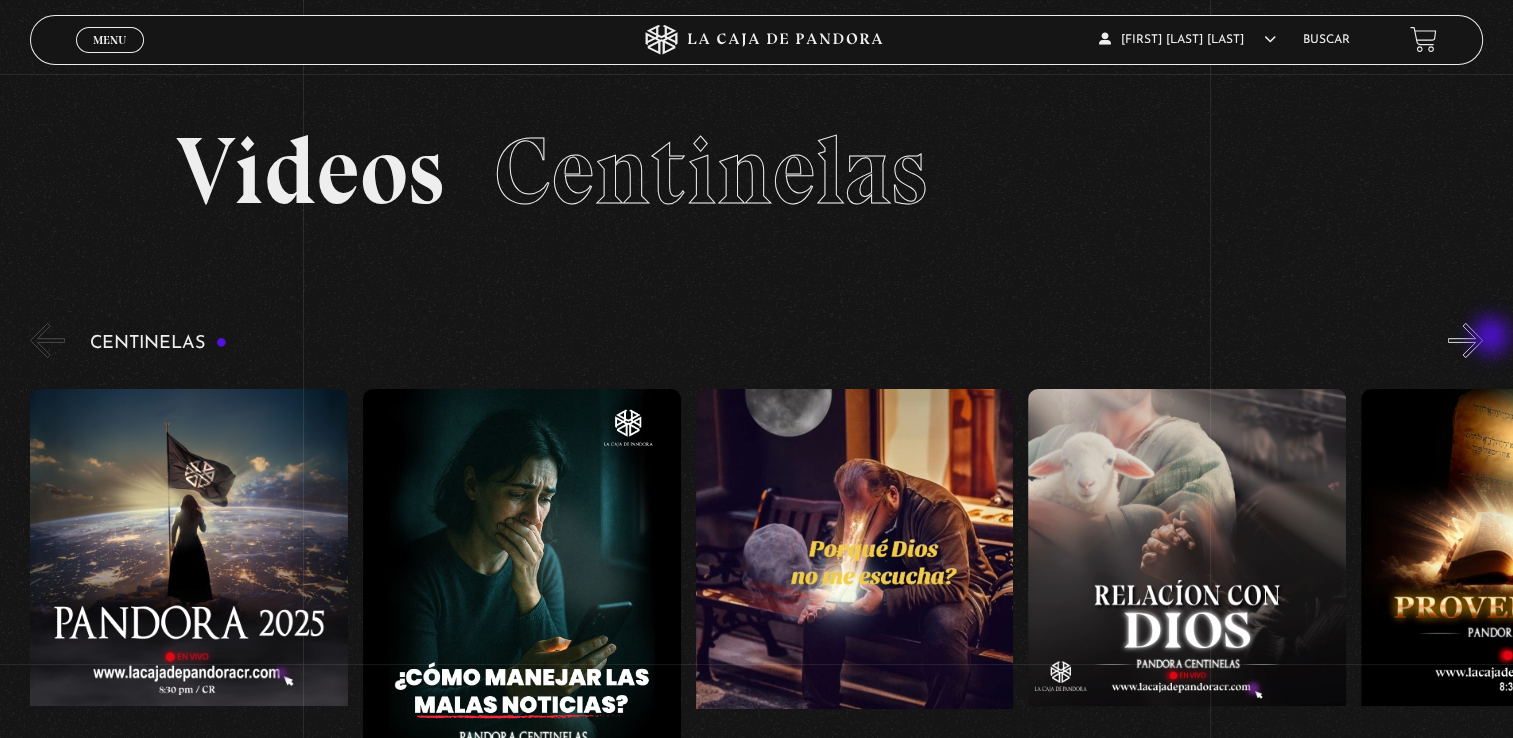 click on "»" at bounding box center [1465, 340] 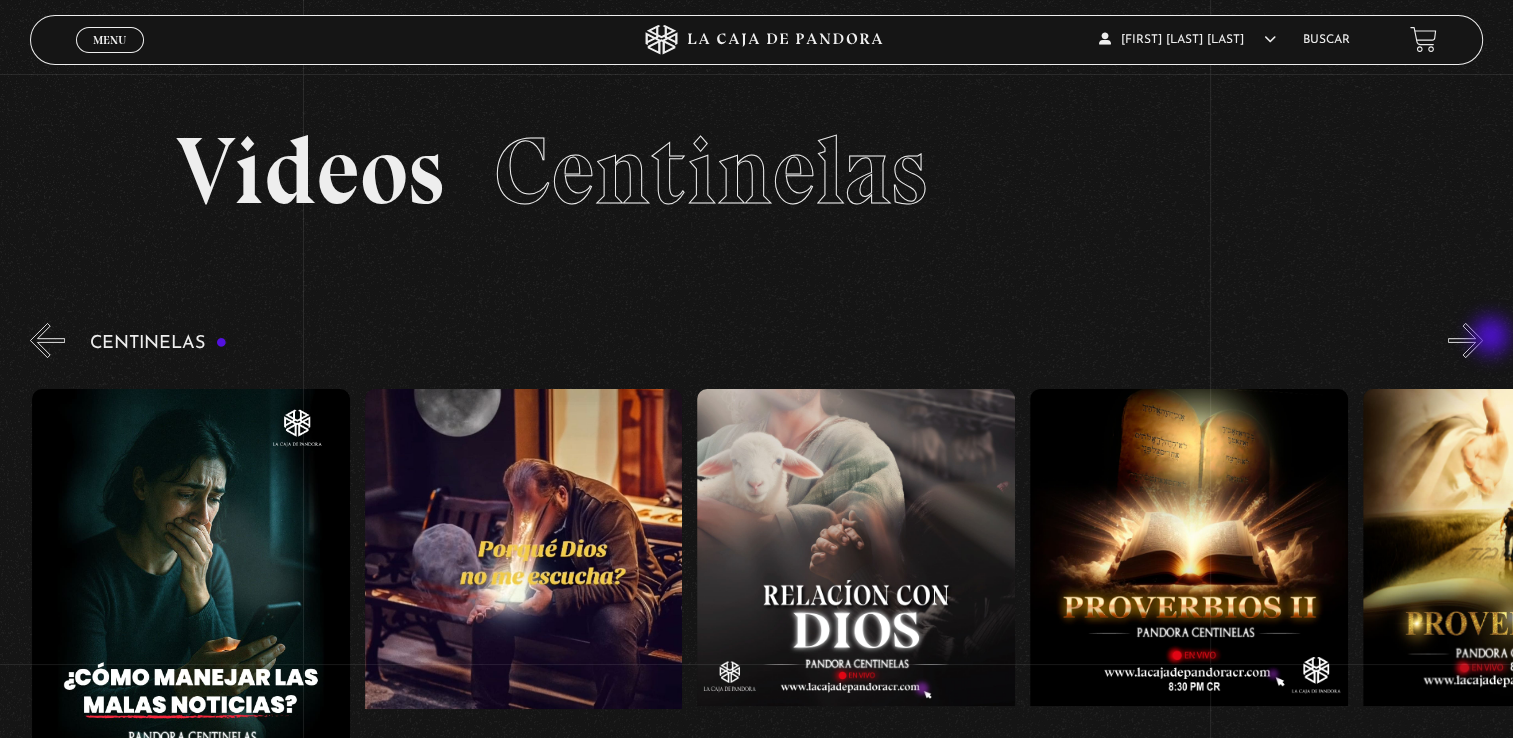click on "»" at bounding box center [1465, 340] 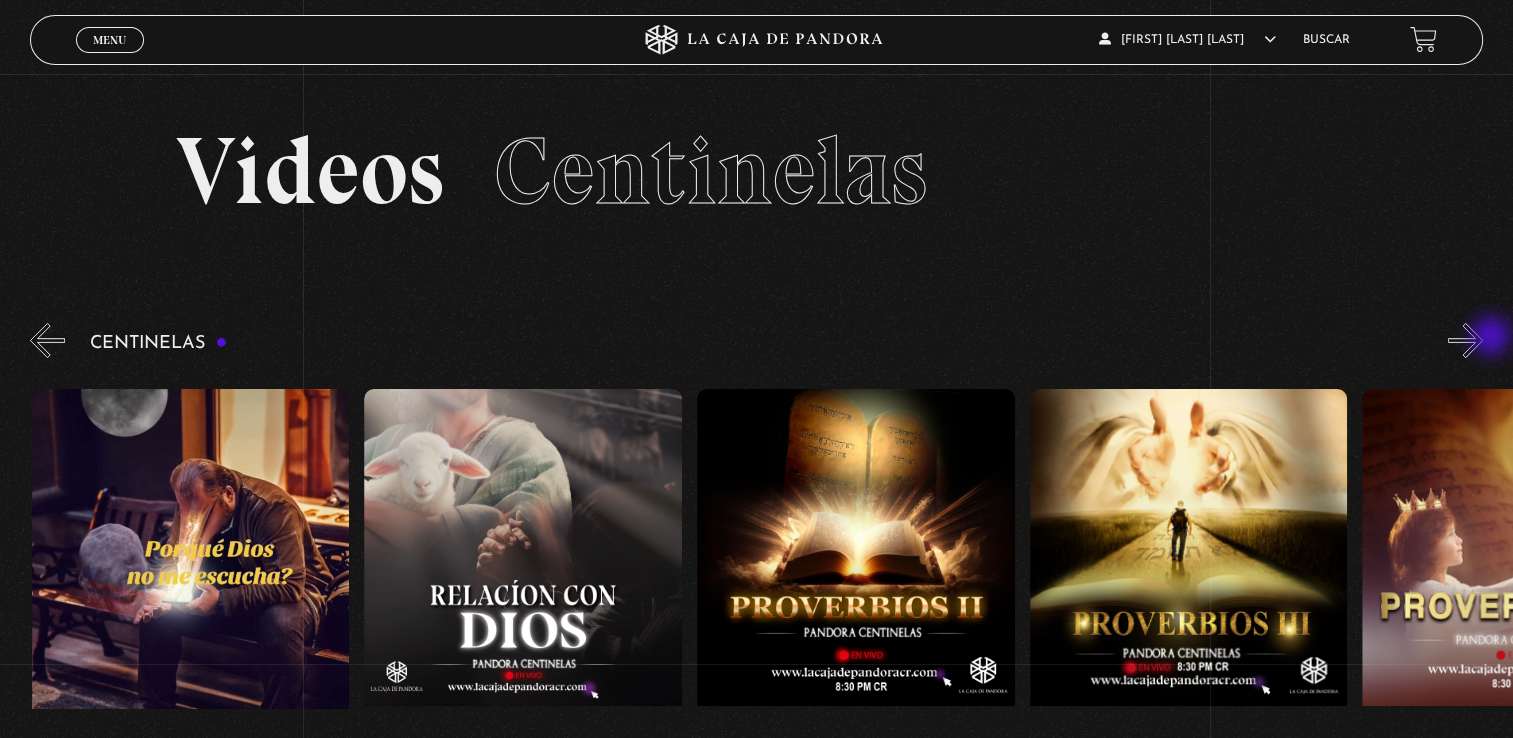 click on "»" at bounding box center (1465, 340) 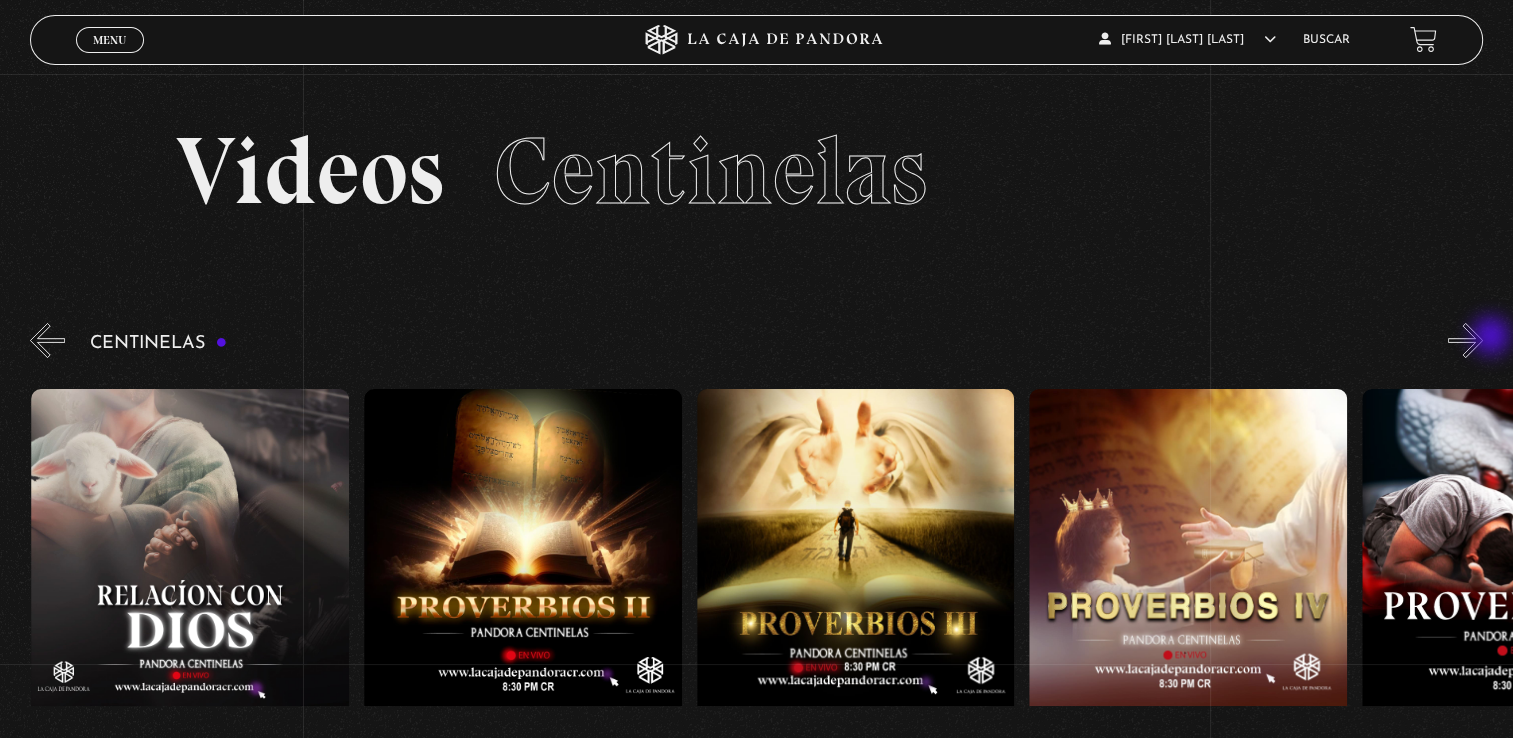 click on "»" at bounding box center [1465, 340] 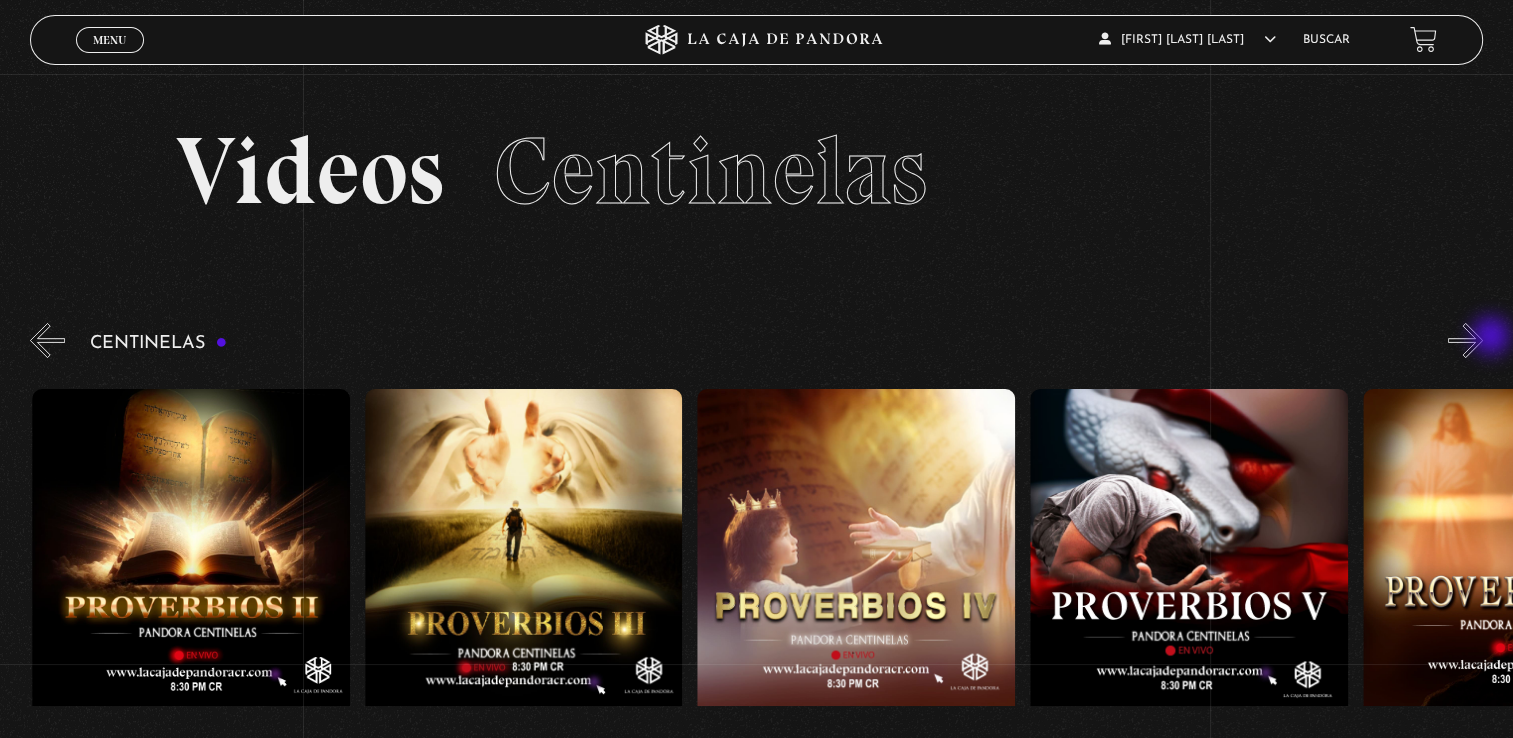 scroll, scrollTop: 0, scrollLeft: 1330, axis: horizontal 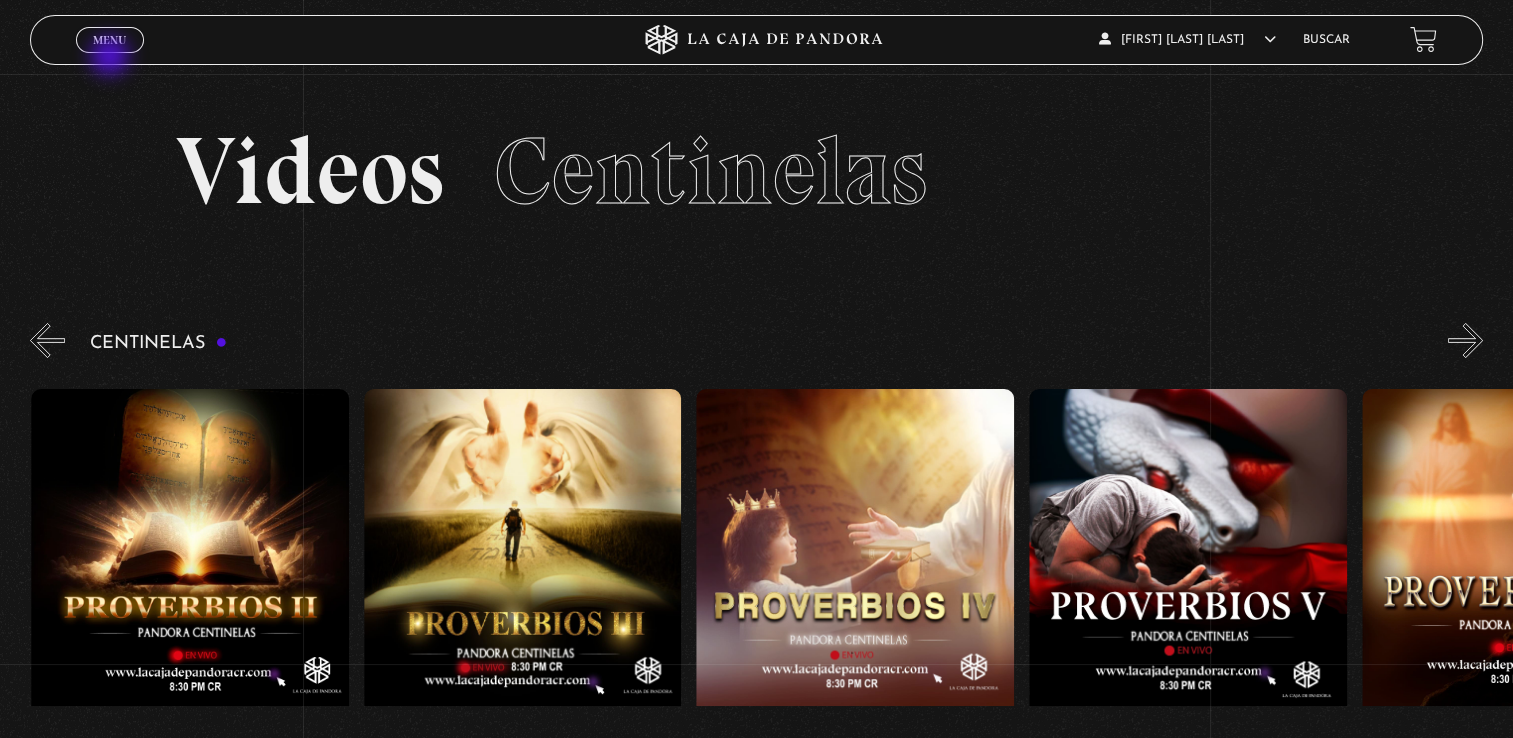 click on "Menu Cerrar" at bounding box center (303, 40) 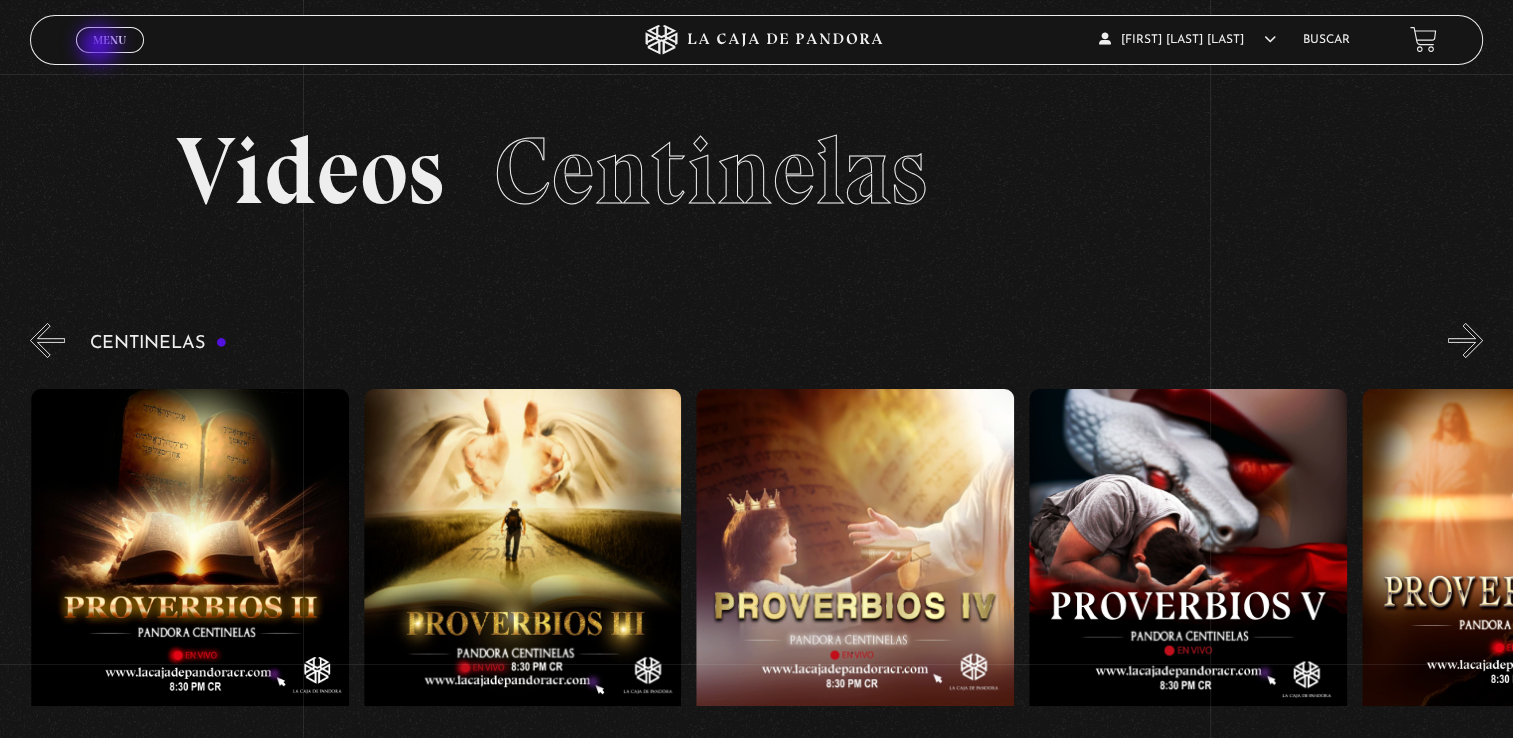 click on "Menu Cerrar" at bounding box center (110, 40) 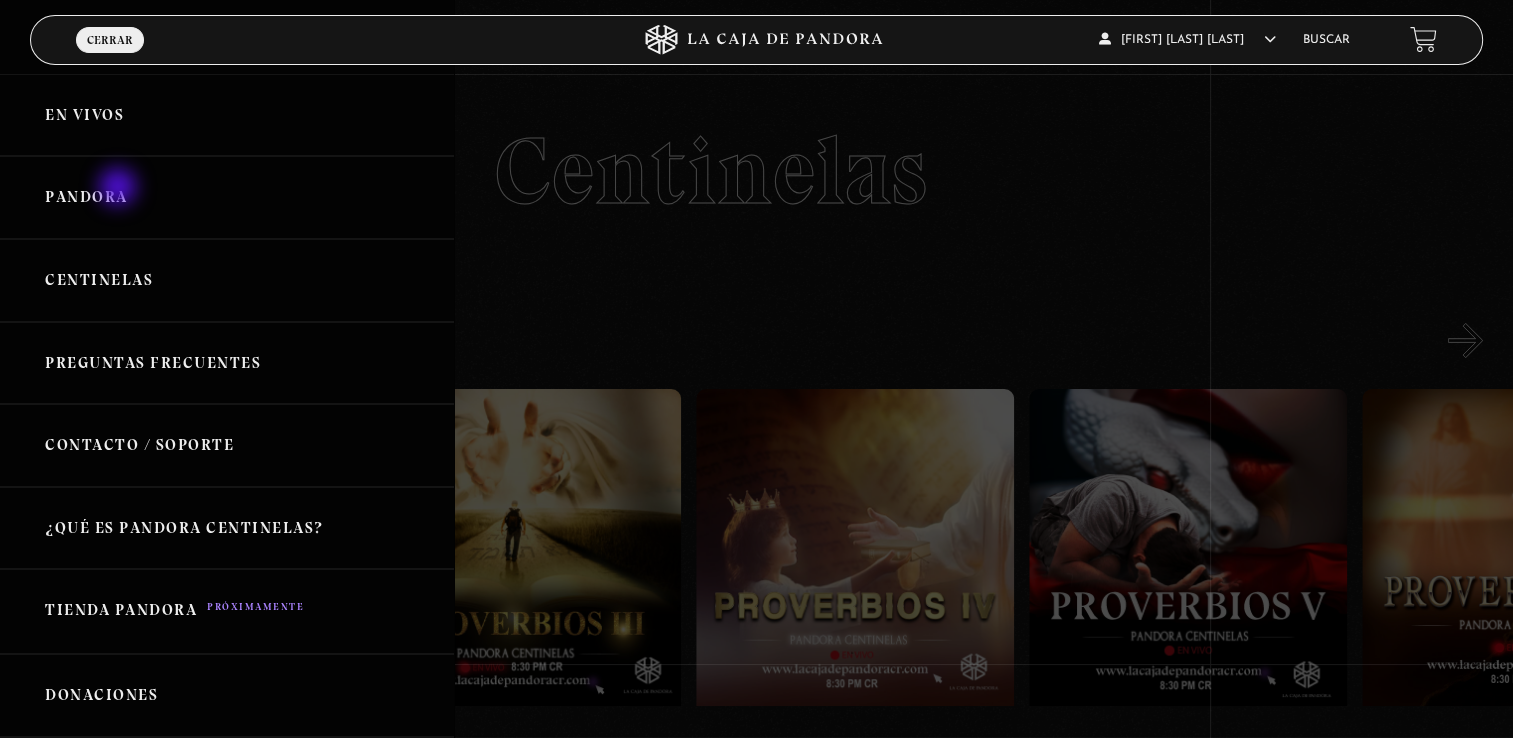 click on "Pandora" at bounding box center [227, 197] 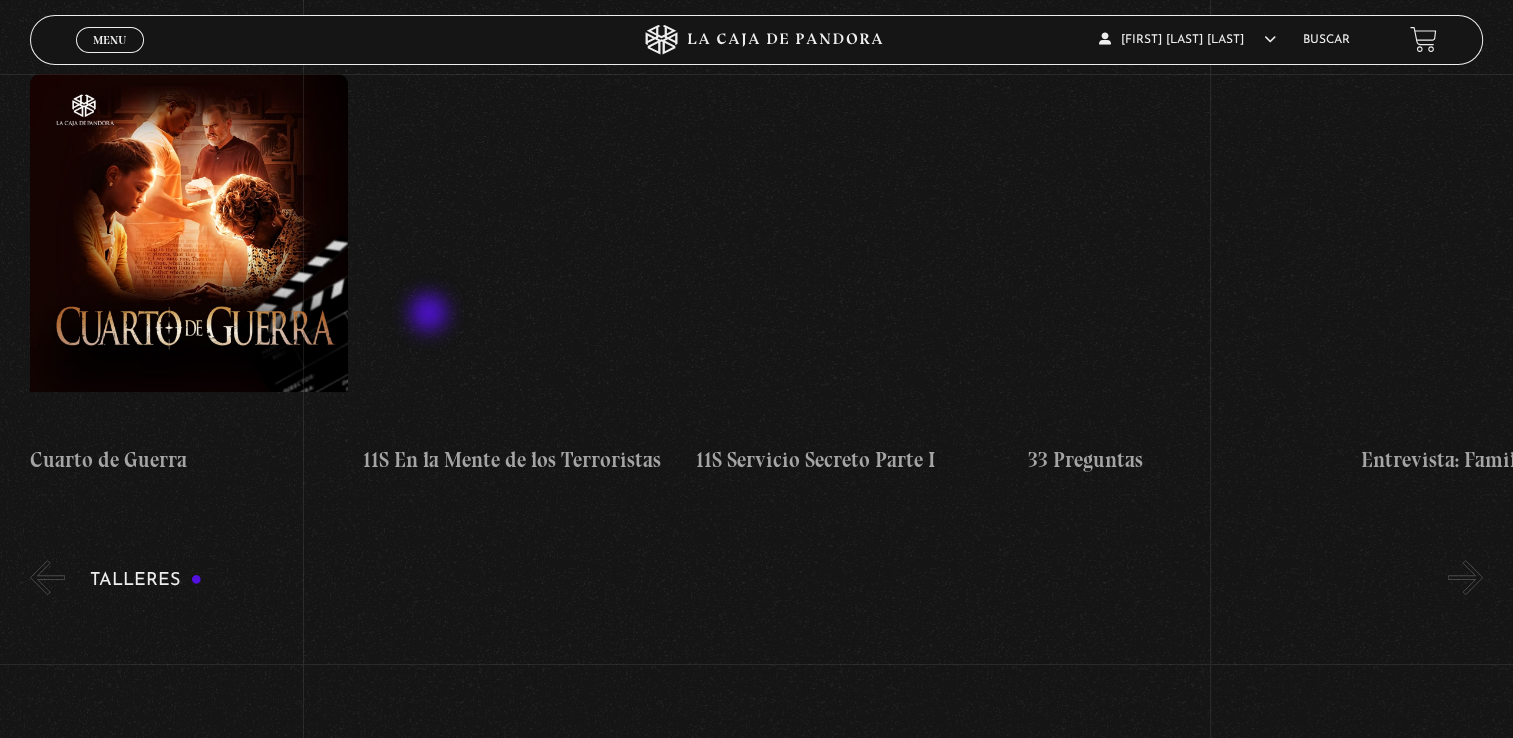 scroll, scrollTop: 400, scrollLeft: 0, axis: vertical 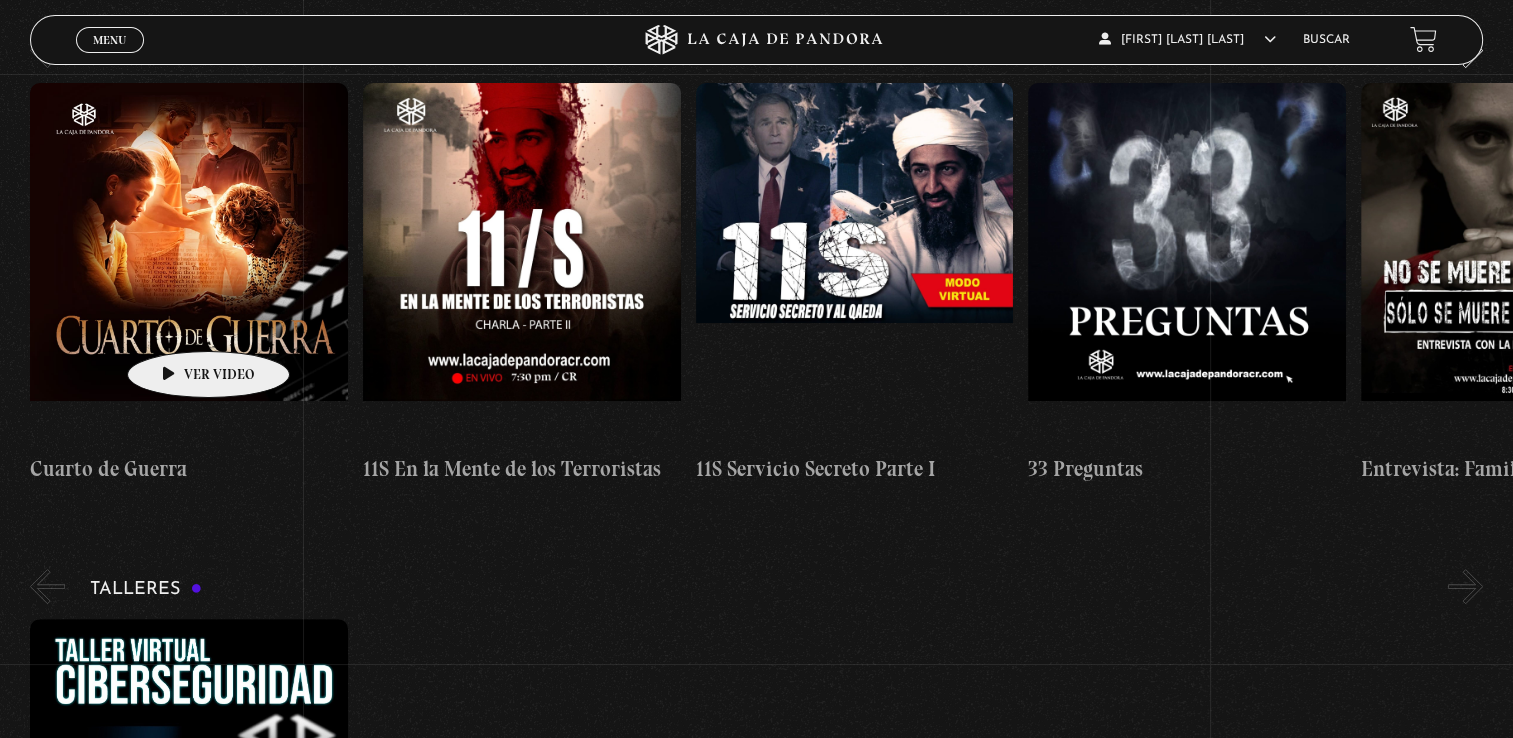 click at bounding box center (189, 263) 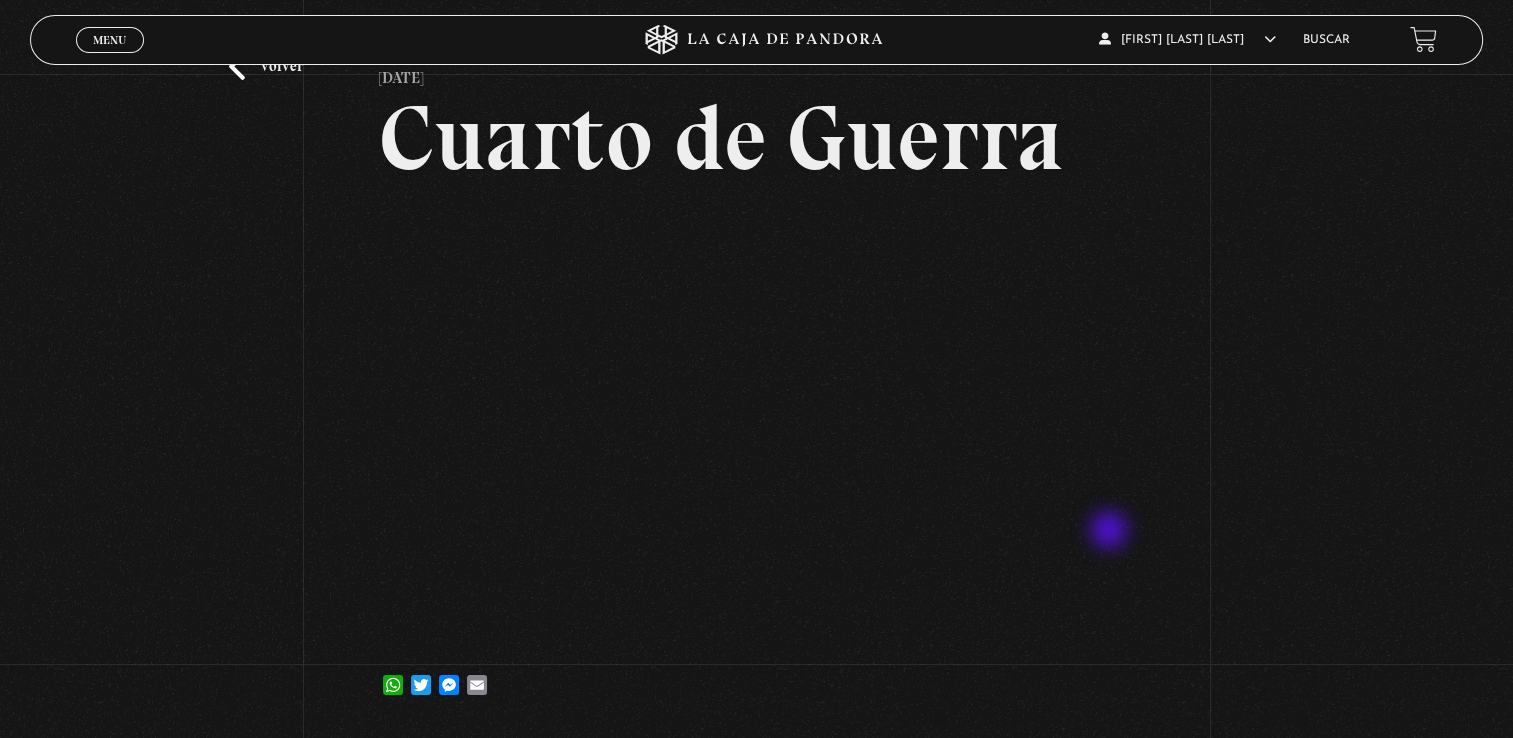 scroll, scrollTop: 100, scrollLeft: 0, axis: vertical 